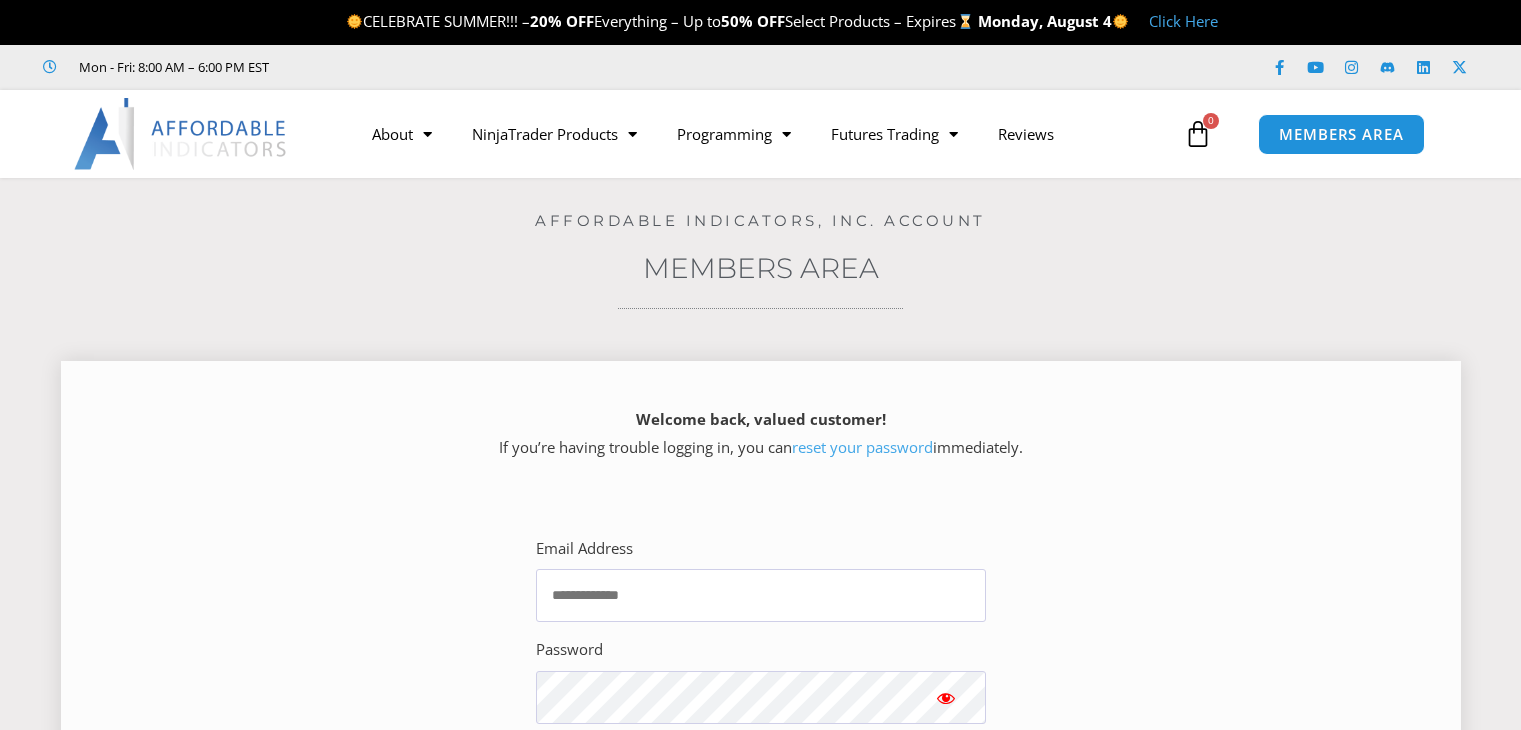 scroll, scrollTop: 0, scrollLeft: 0, axis: both 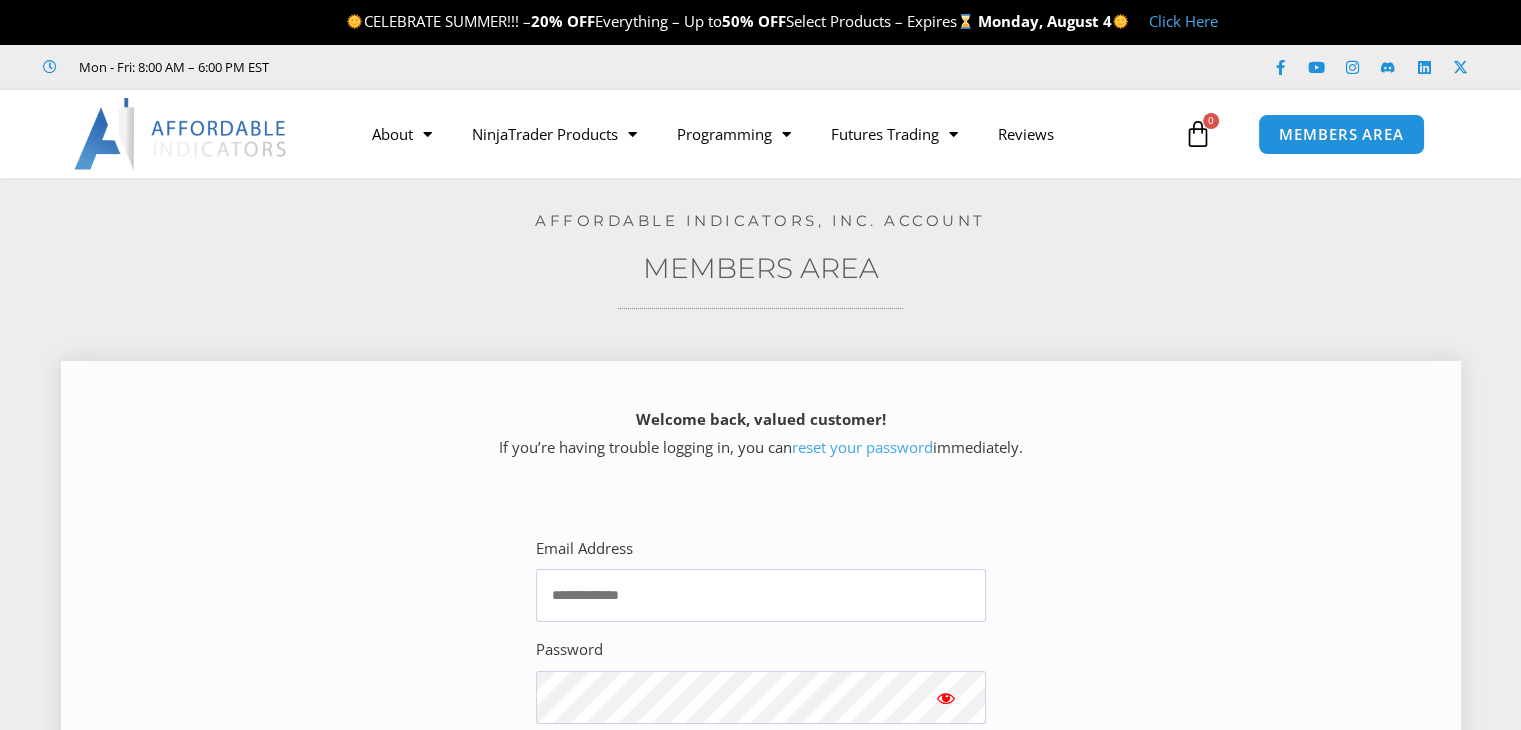 type on "**********" 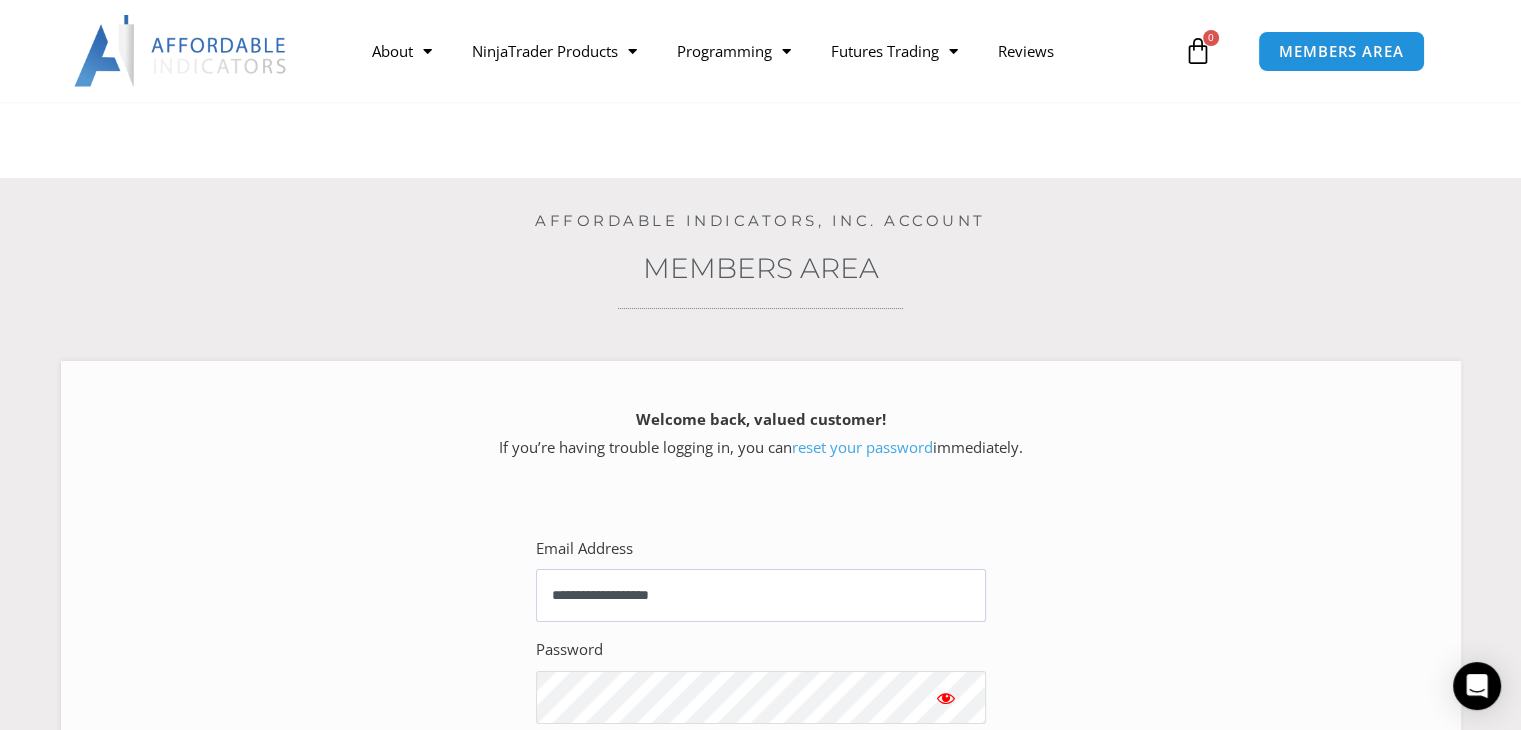 scroll, scrollTop: 638, scrollLeft: 0, axis: vertical 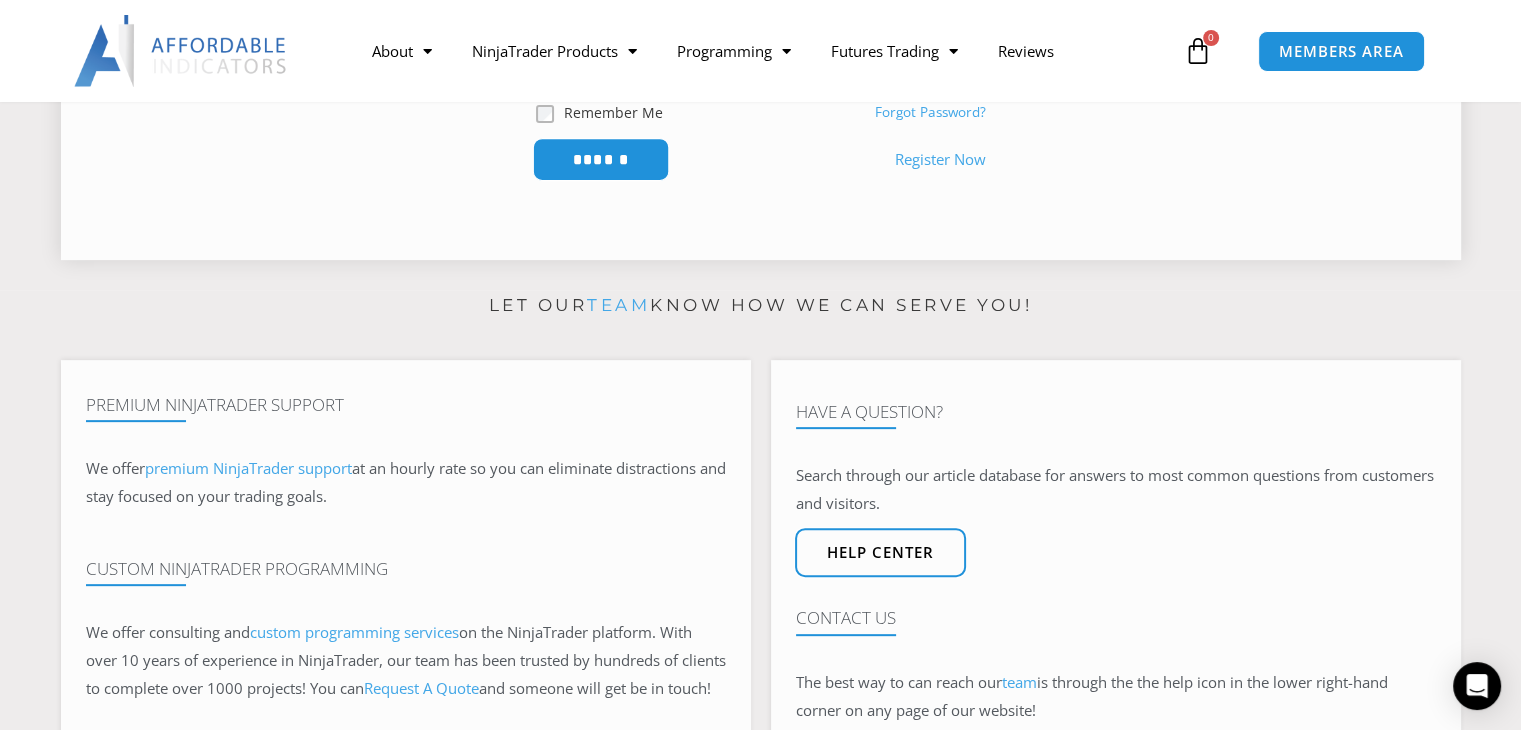 click on "******" at bounding box center (600, 159) 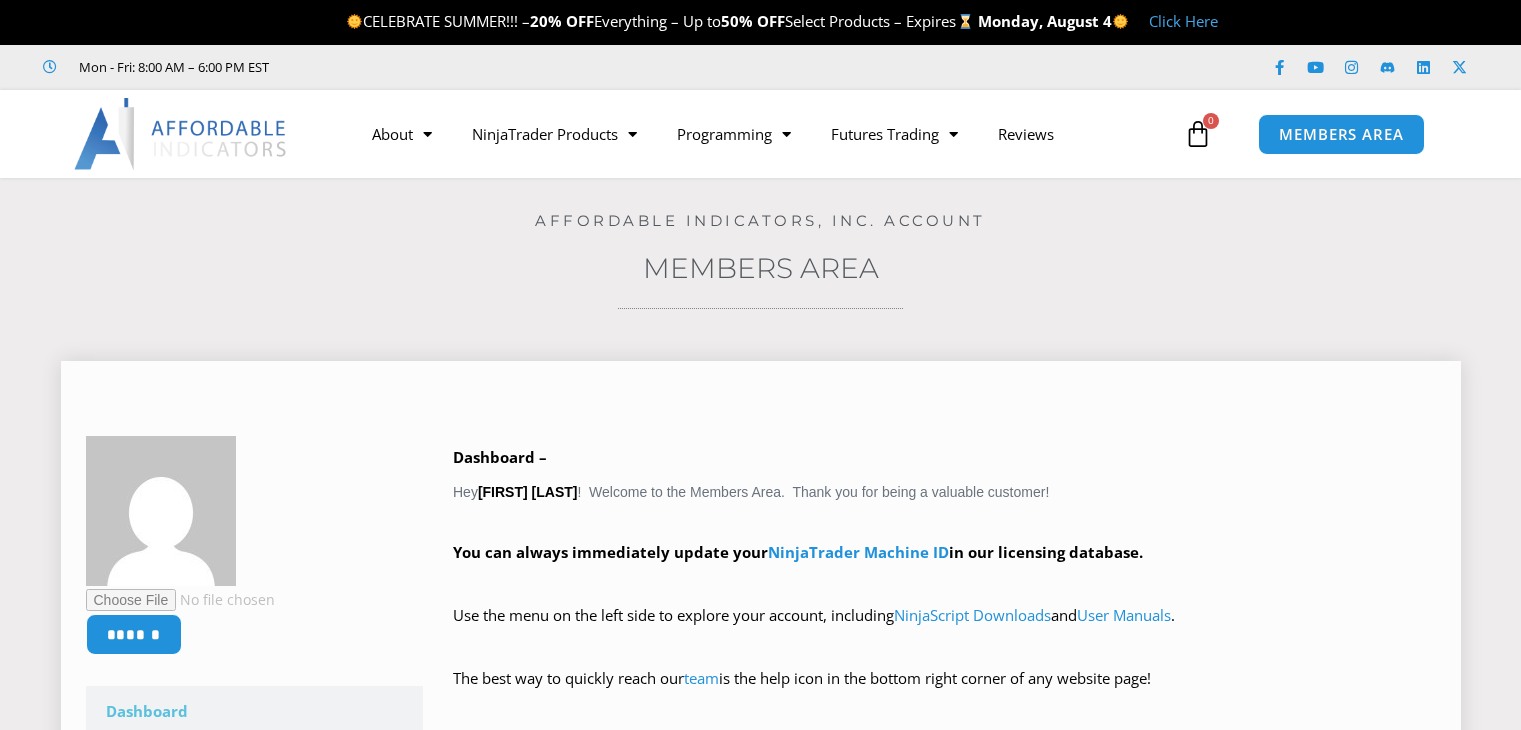 scroll, scrollTop: 0, scrollLeft: 0, axis: both 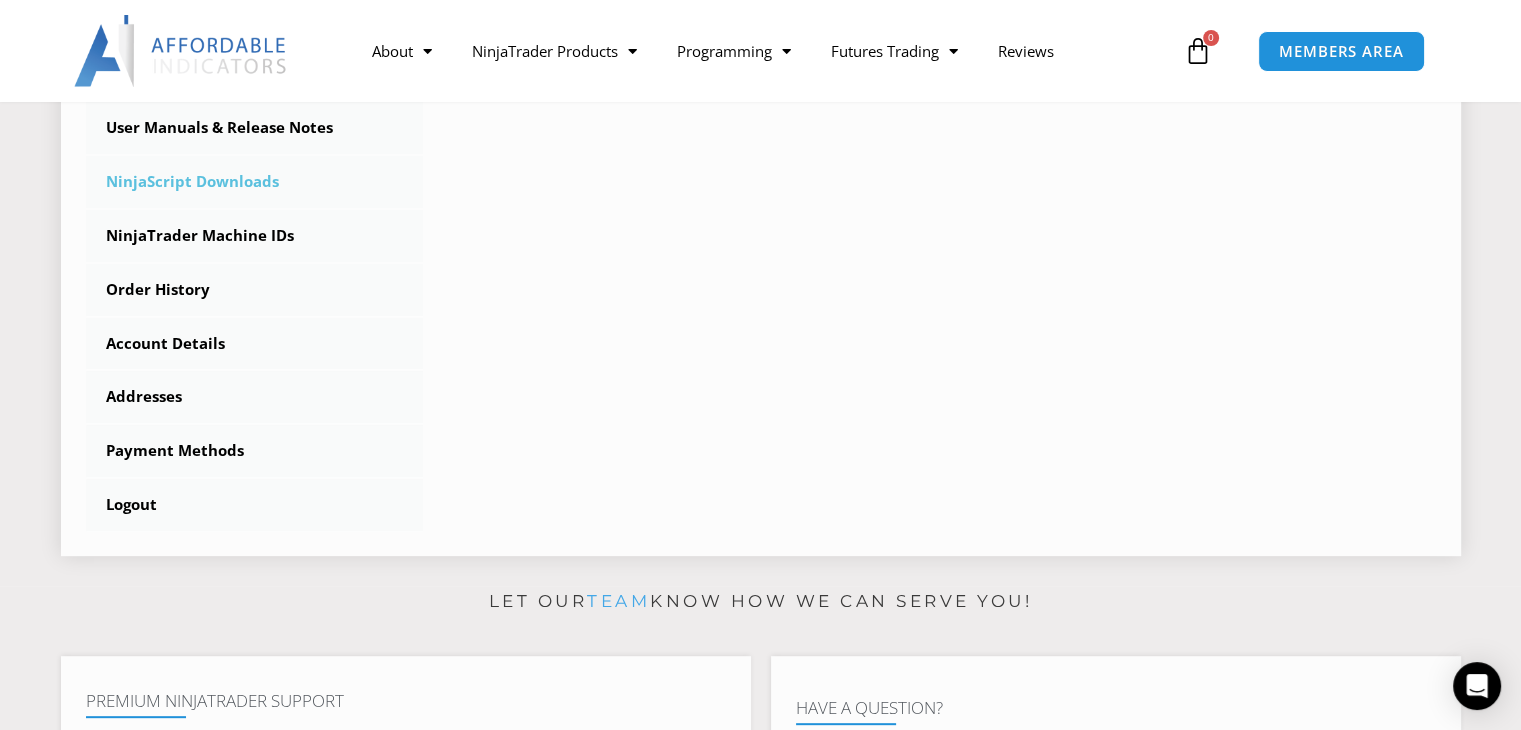 click on "NinjaScript Downloads" at bounding box center [255, 182] 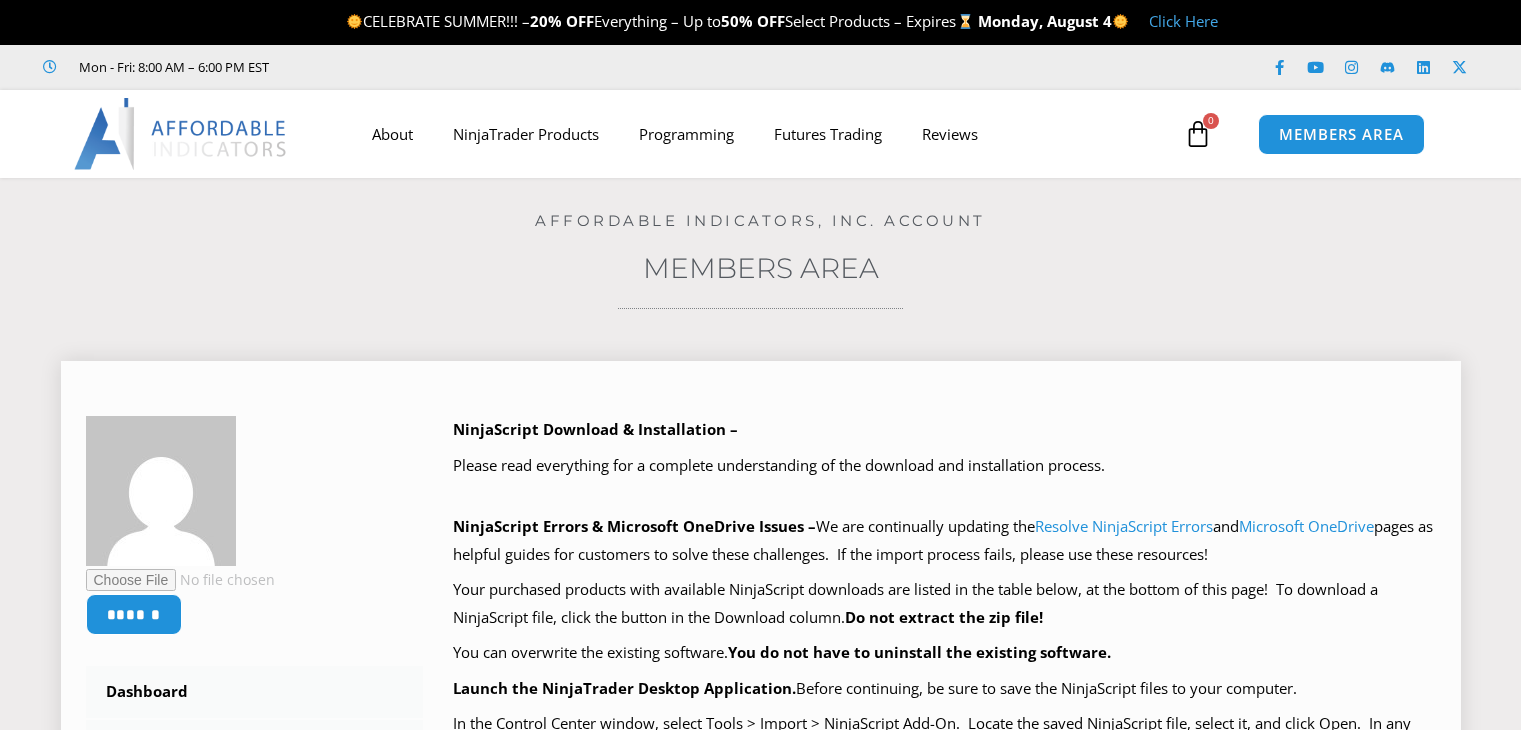 scroll, scrollTop: 0, scrollLeft: 0, axis: both 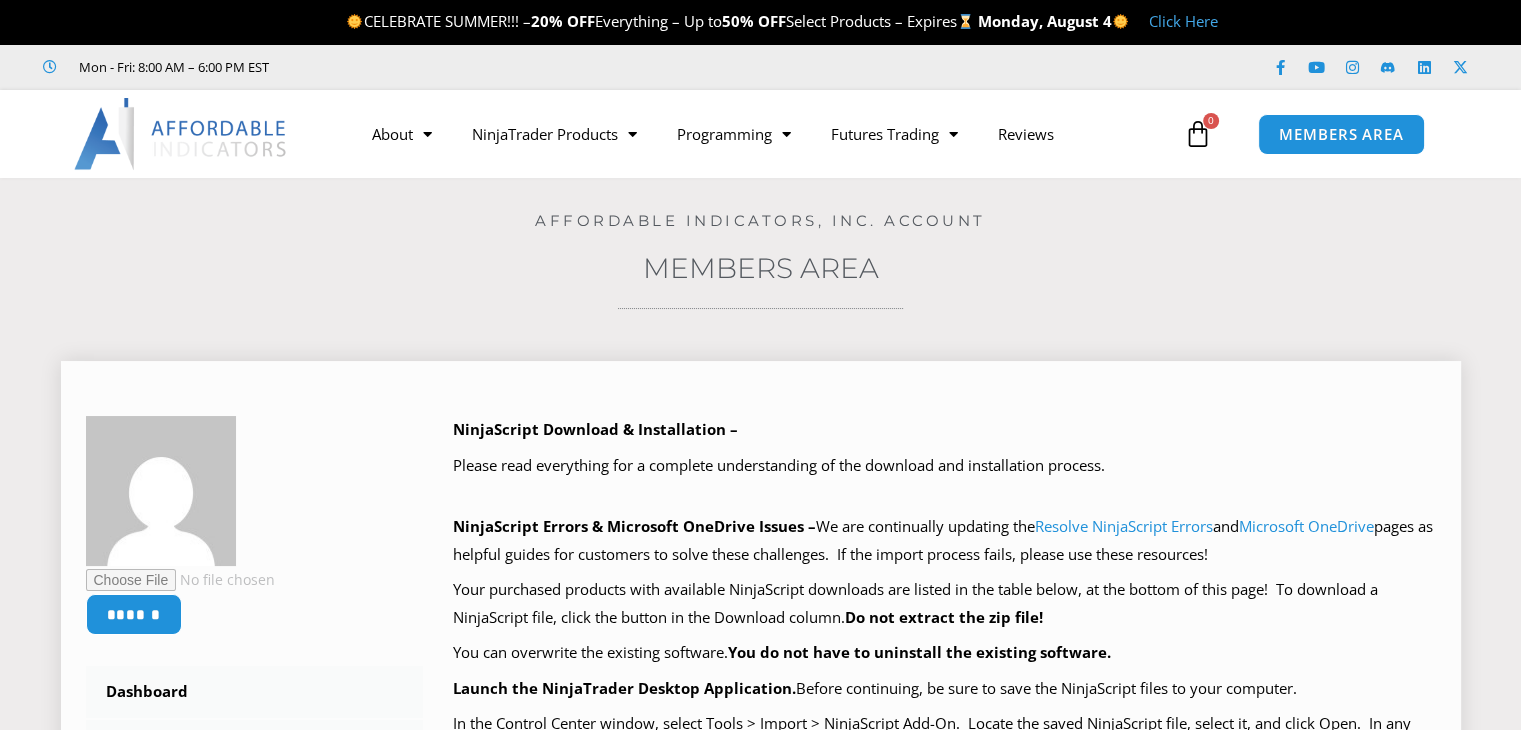 click on "NinjaScript Download & Installation –" at bounding box center [944, 430] 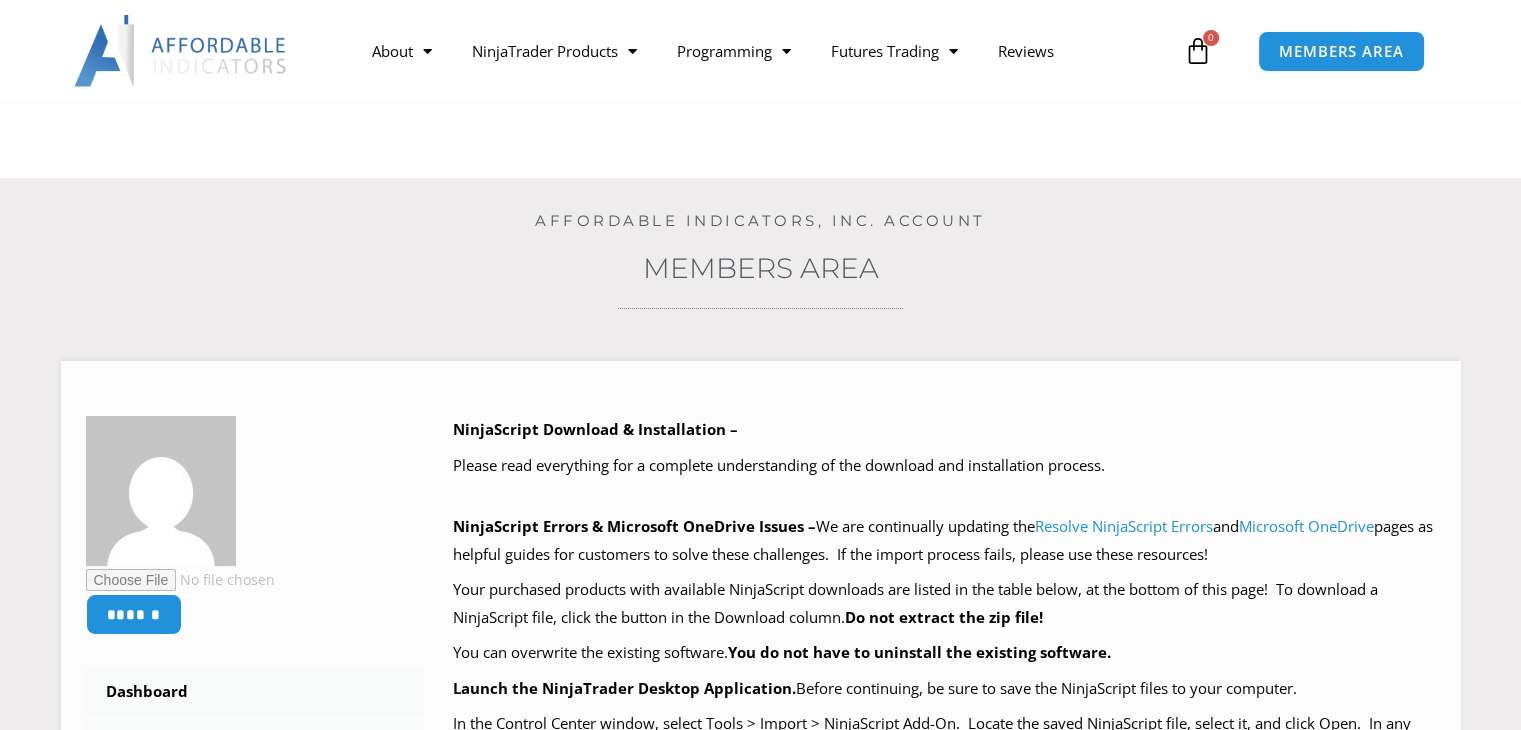 scroll, scrollTop: 638, scrollLeft: 0, axis: vertical 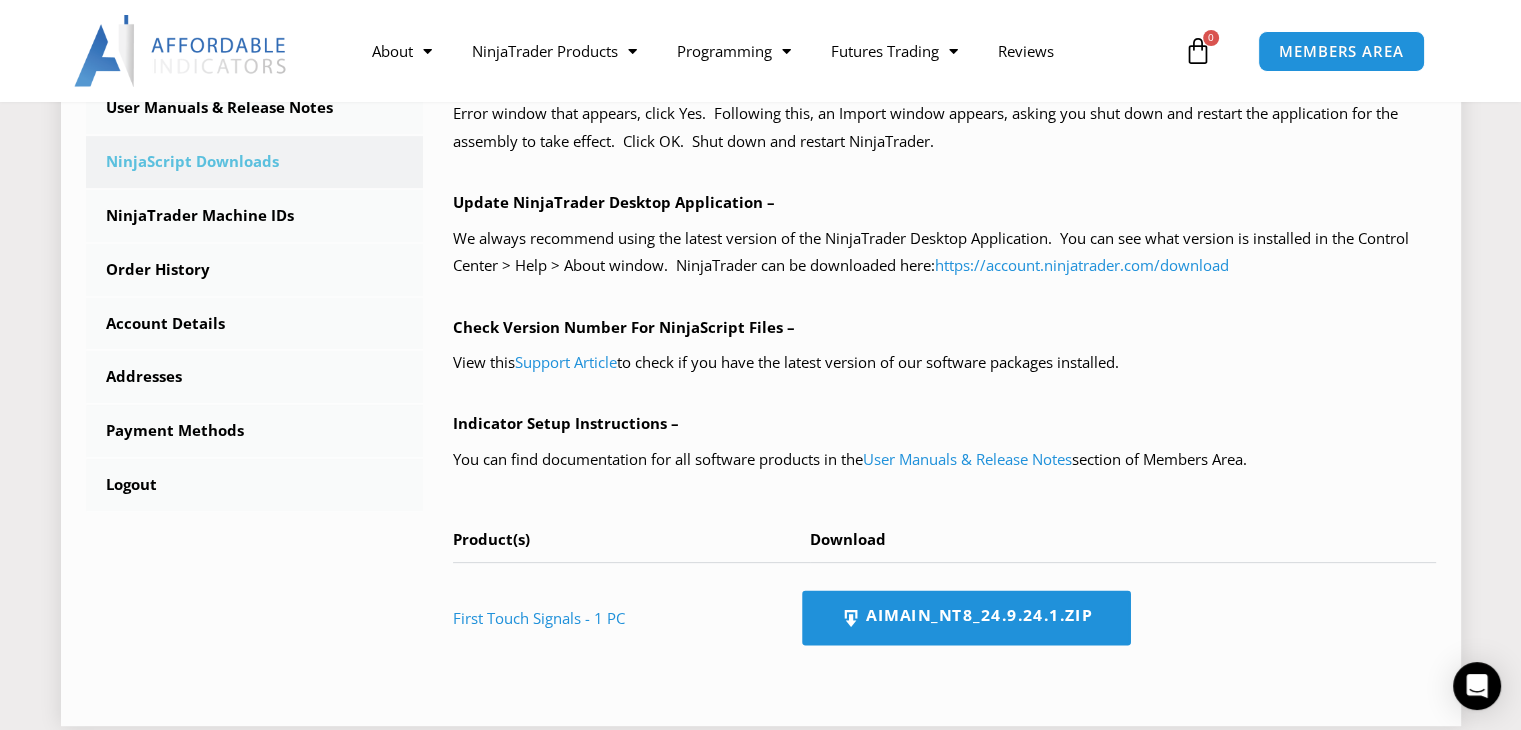 click on "AIMain_NT8_24.9.24.1.zip" at bounding box center (966, 618) 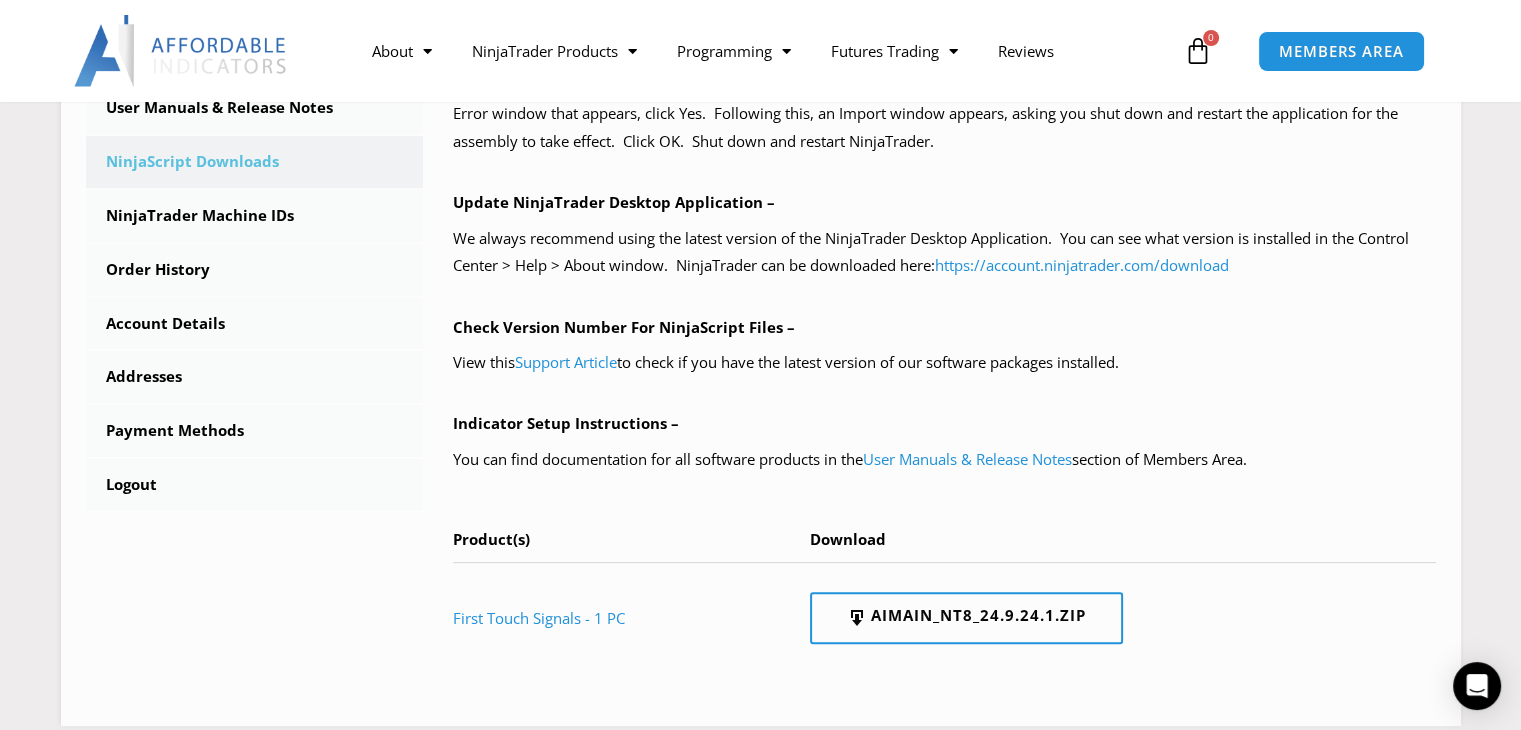 scroll, scrollTop: 600, scrollLeft: 0, axis: vertical 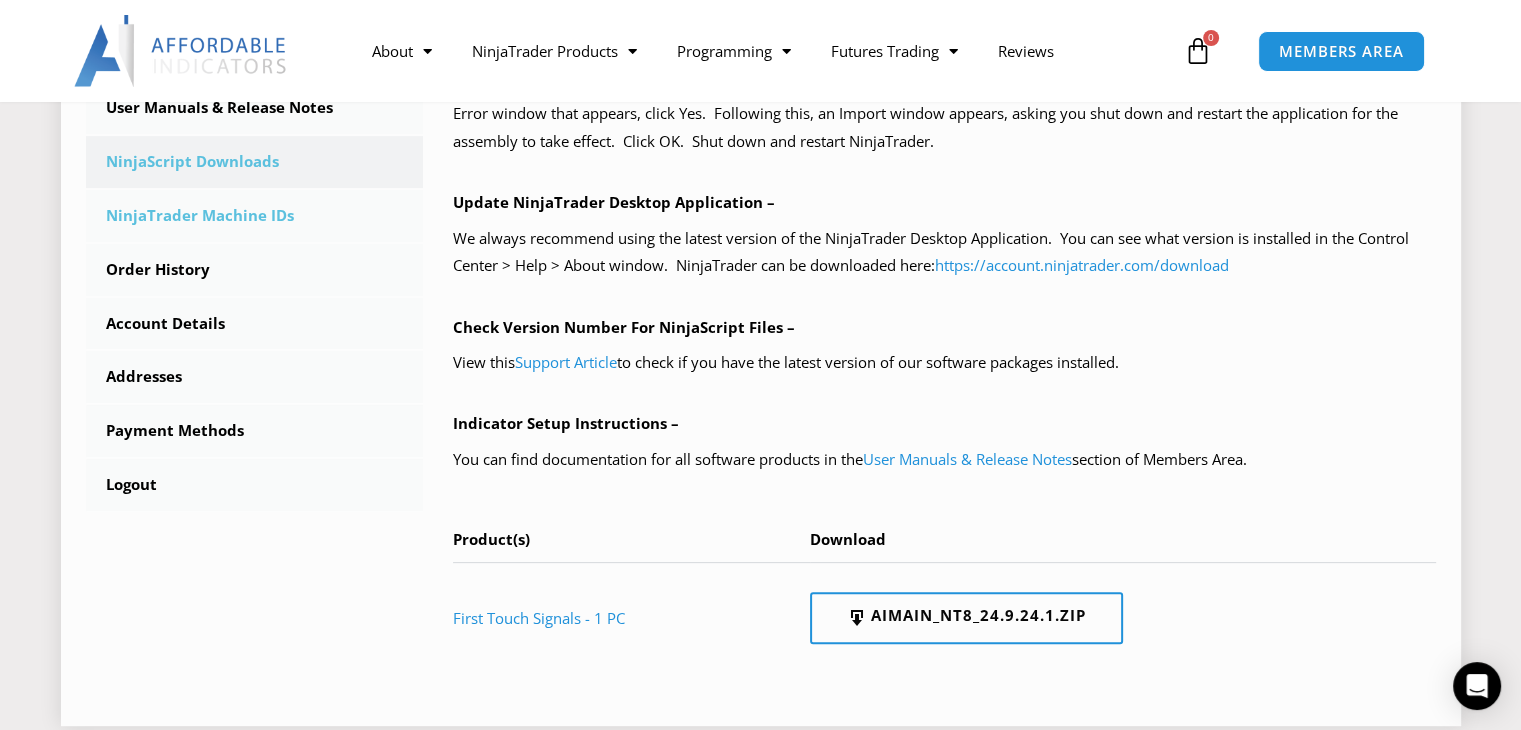click on "NinjaTrader Machine IDs" at bounding box center (255, 216) 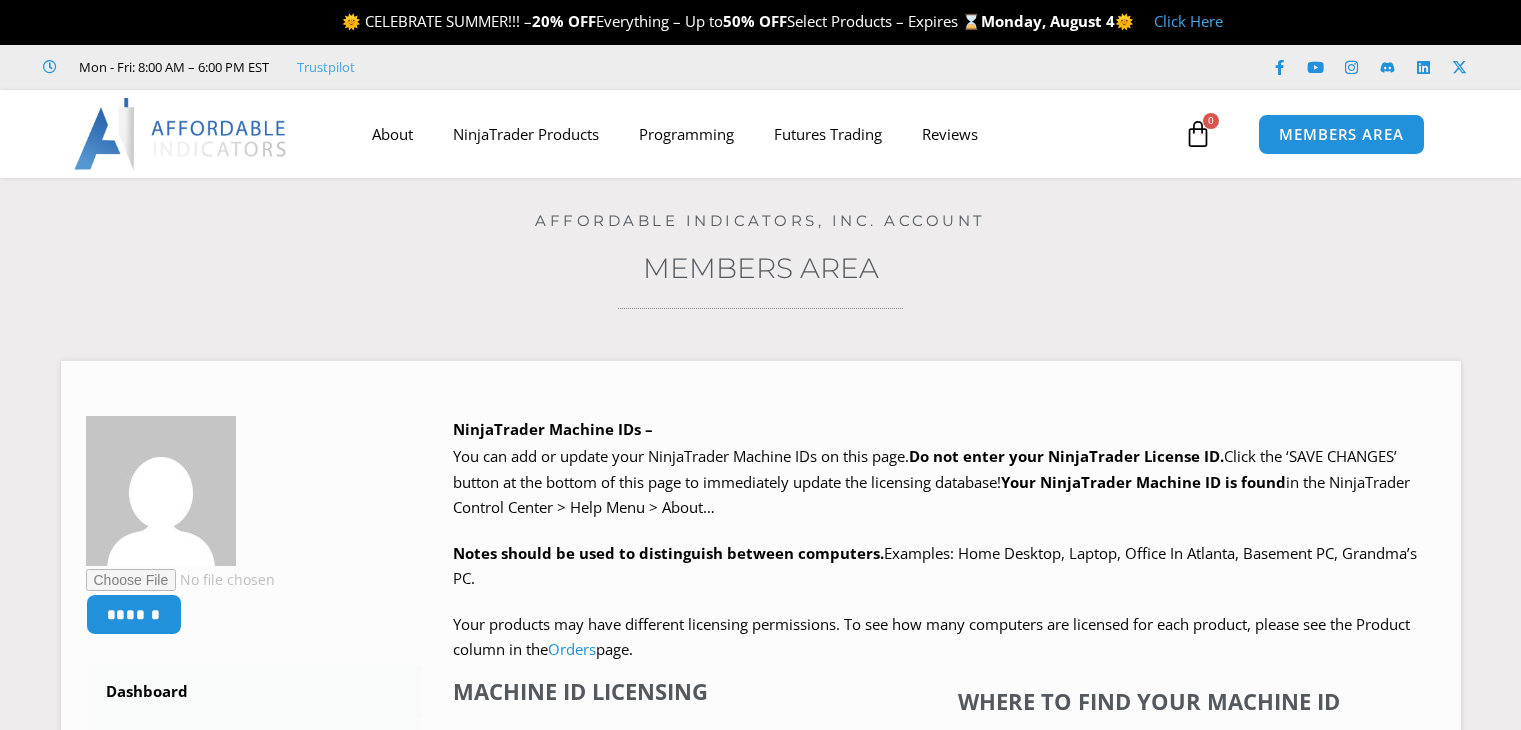 scroll, scrollTop: 0, scrollLeft: 0, axis: both 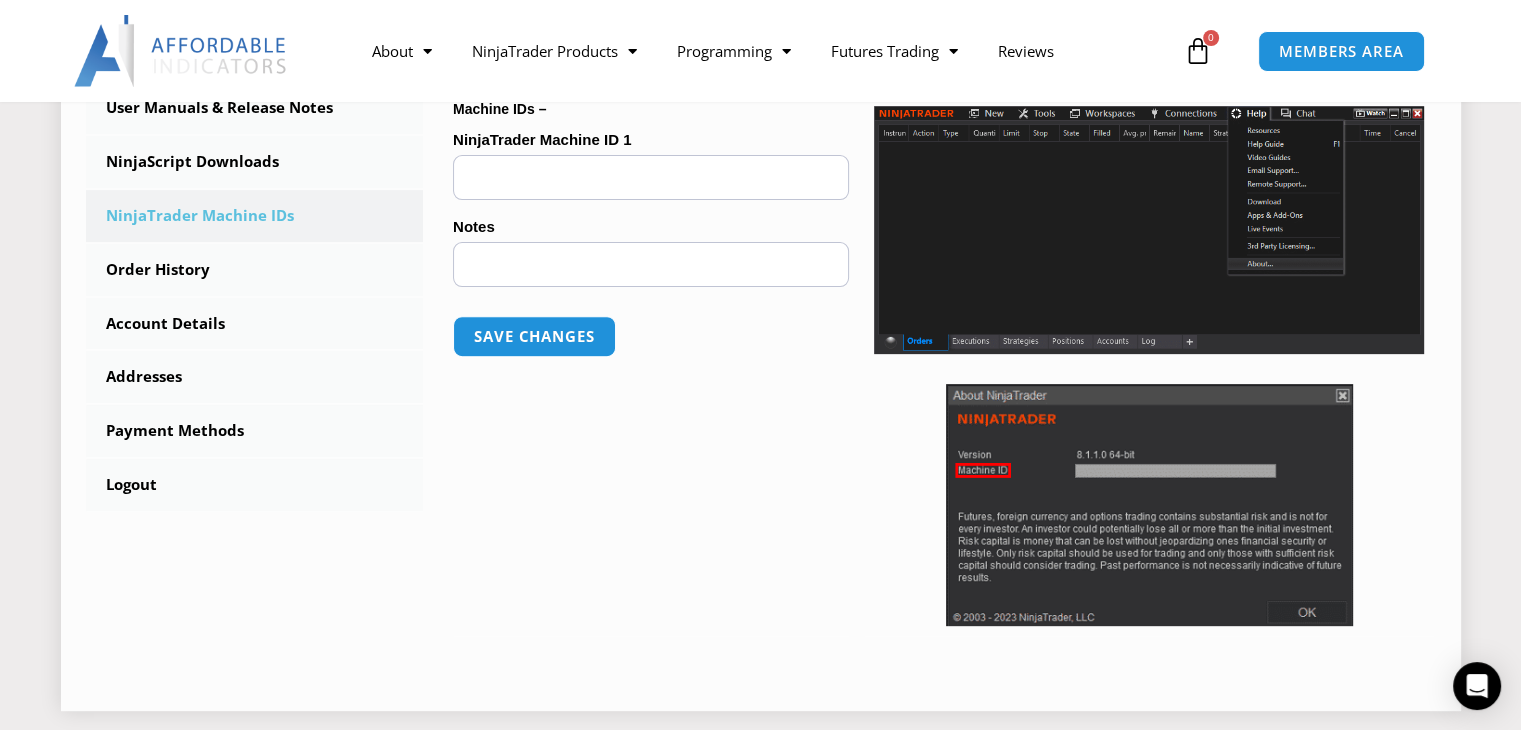 click on "NinjaTrader Machine ID 1  (optional)" at bounding box center [651, 177] 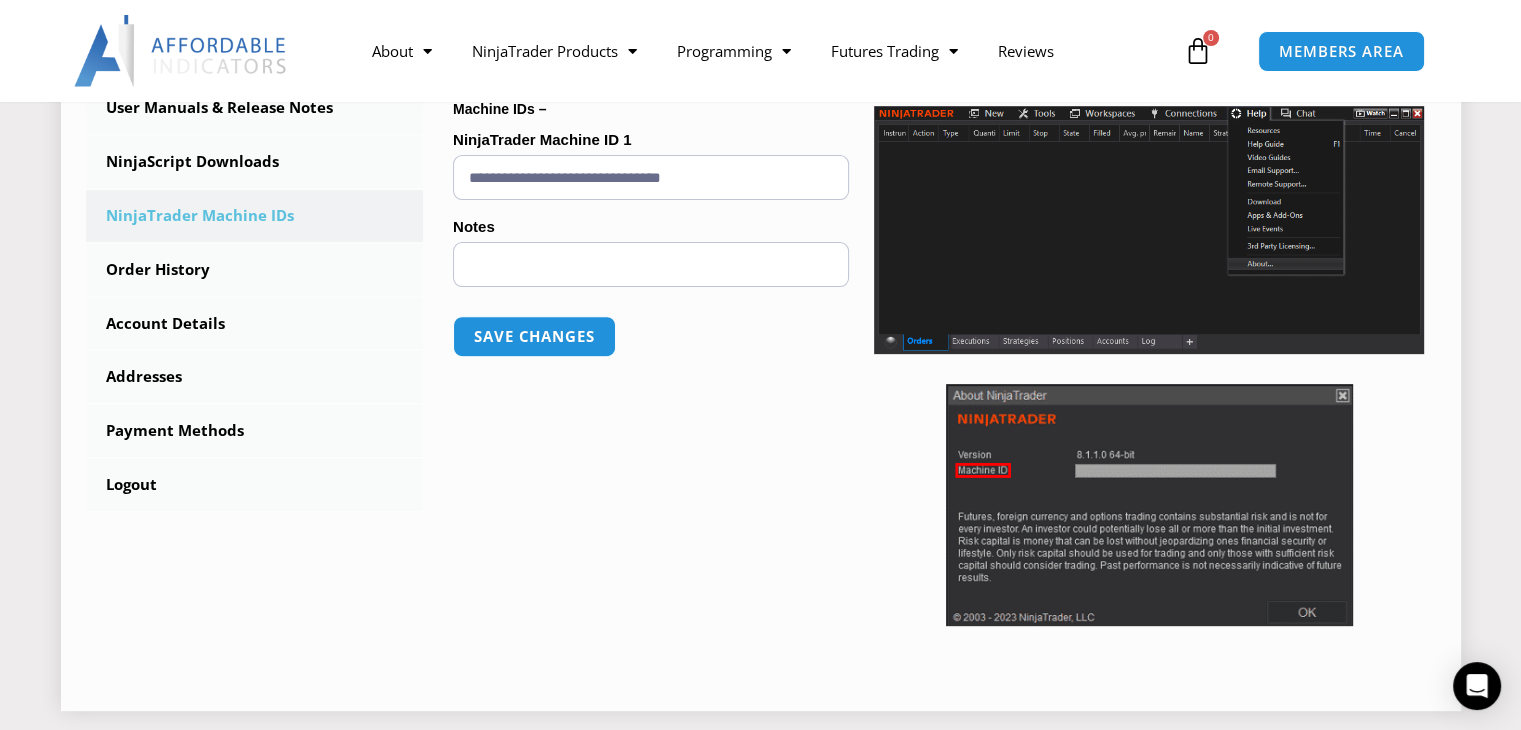 paste 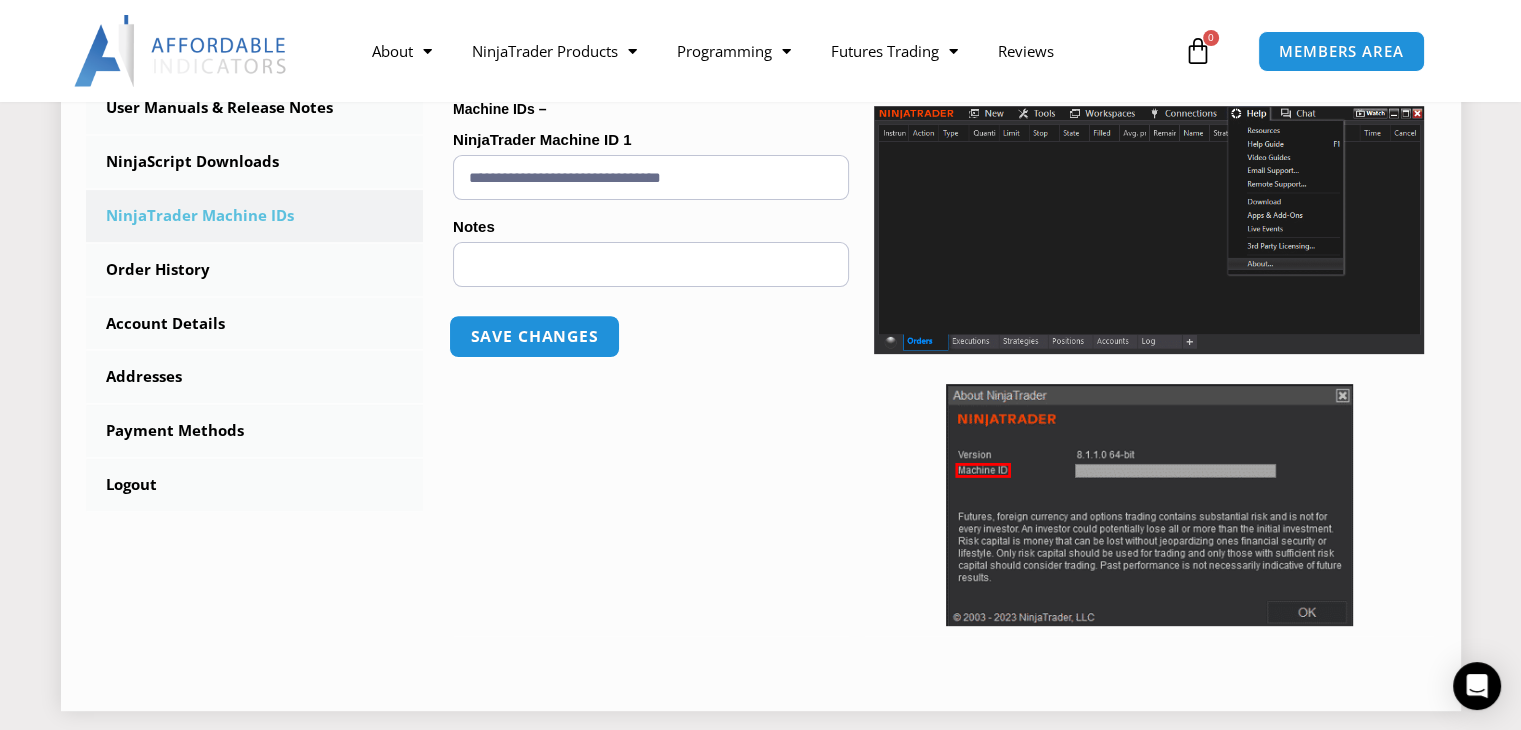 type on "**********" 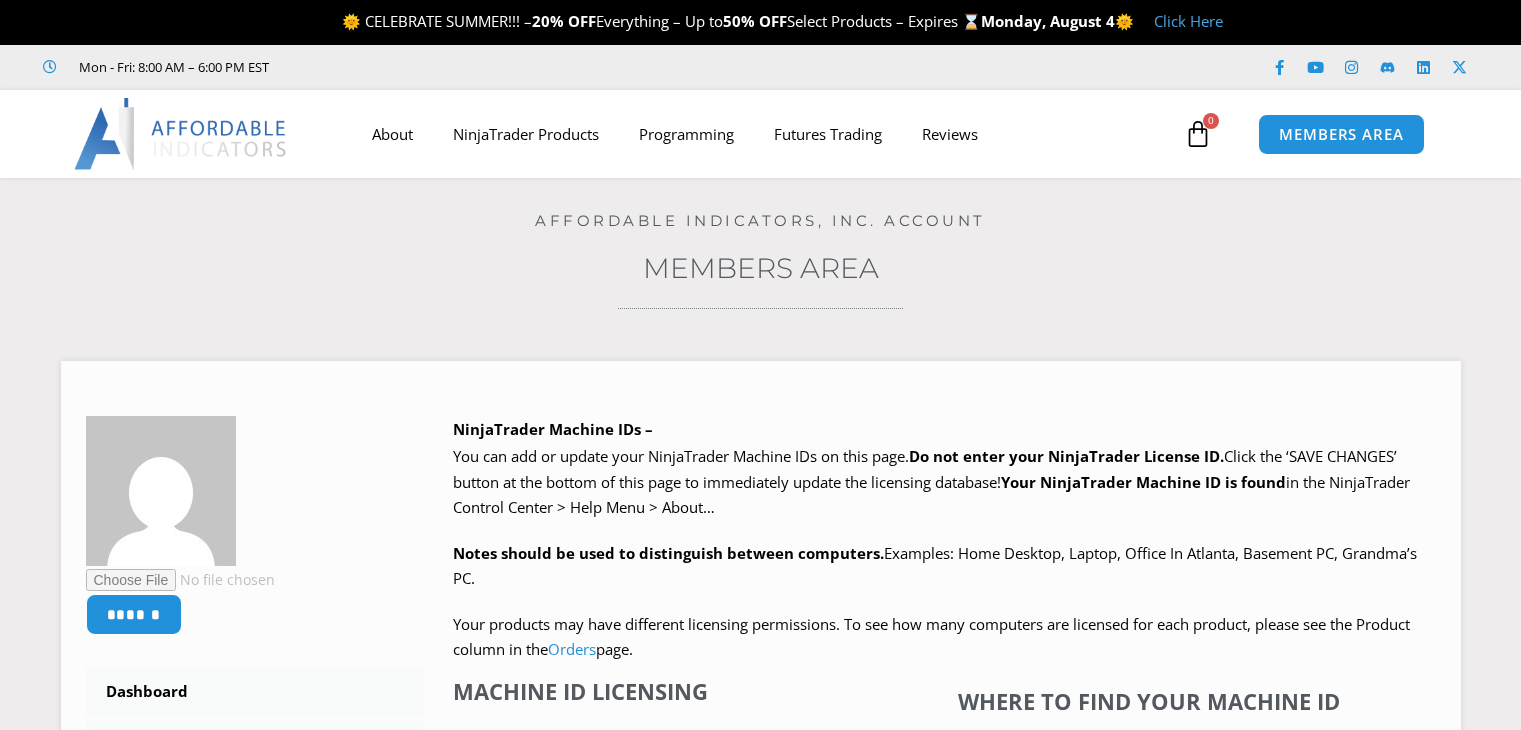 scroll, scrollTop: 0, scrollLeft: 0, axis: both 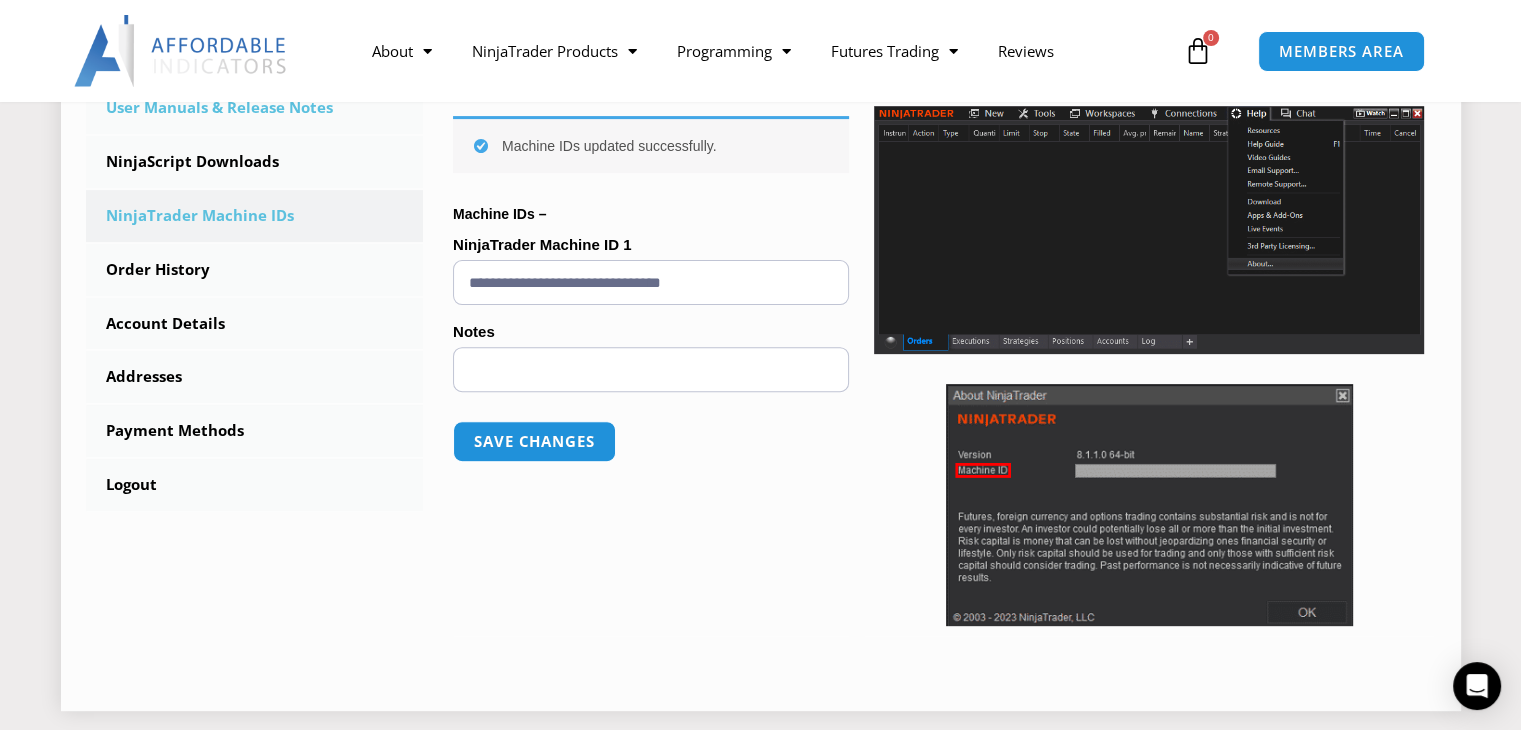 click on "User Manuals & Release Notes" at bounding box center (255, 108) 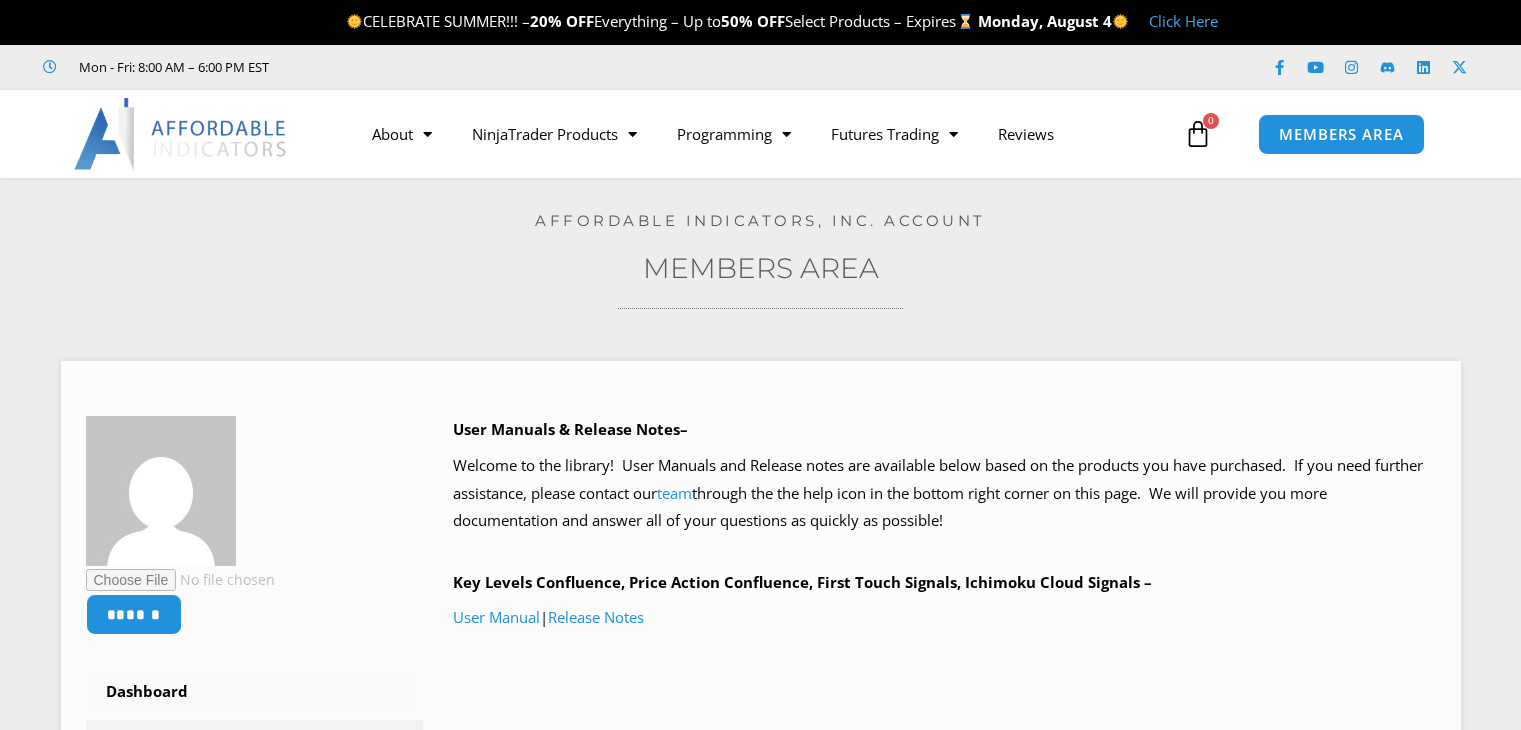 scroll, scrollTop: 0, scrollLeft: 0, axis: both 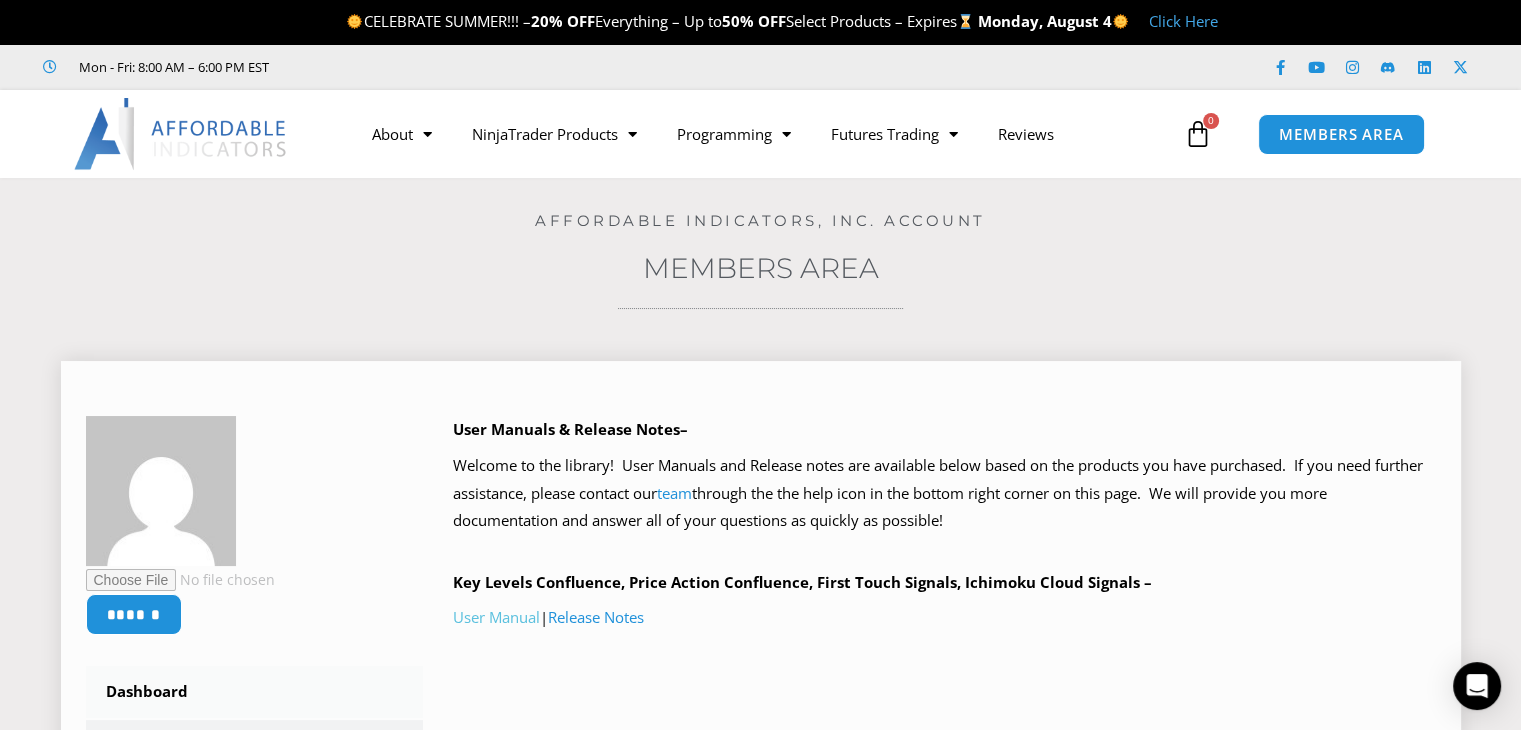 click on "User Manual" at bounding box center (496, 617) 